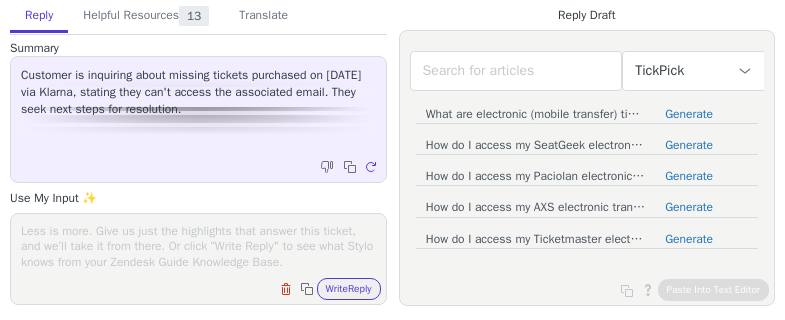scroll, scrollTop: 0, scrollLeft: 0, axis: both 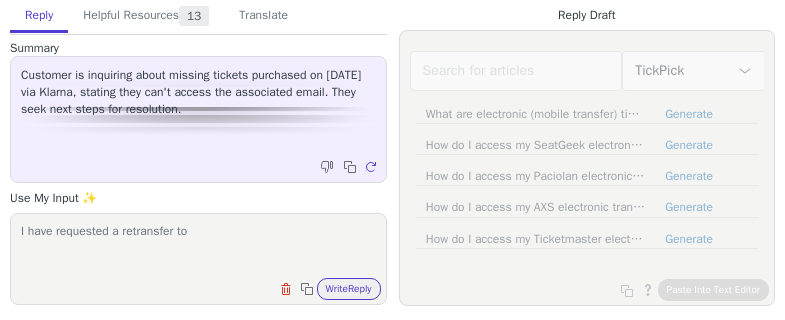 paste on "[EMAIL]" 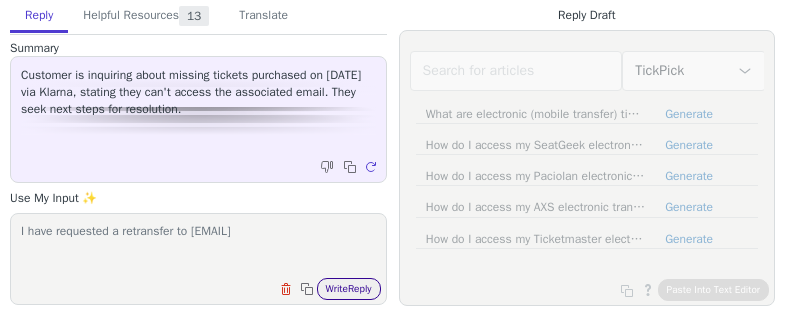 type on "I have requested a retransfer to [EMAIL]" 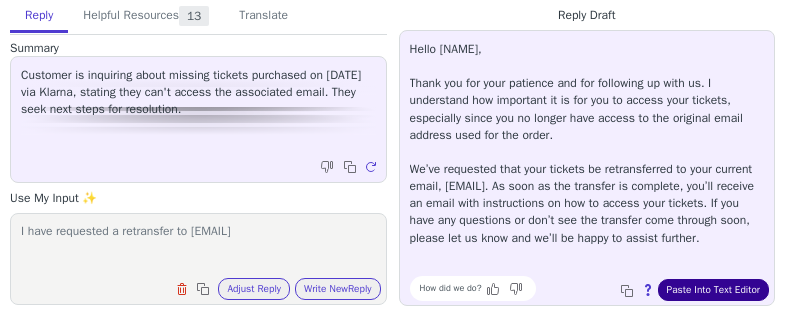 click on "Paste Into Text Editor" at bounding box center [713, 290] 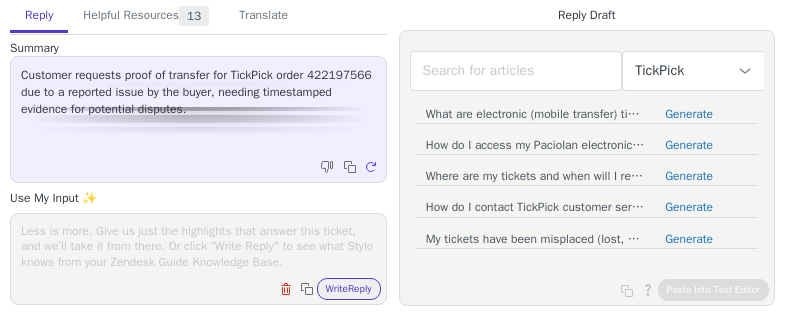 scroll, scrollTop: 0, scrollLeft: 0, axis: both 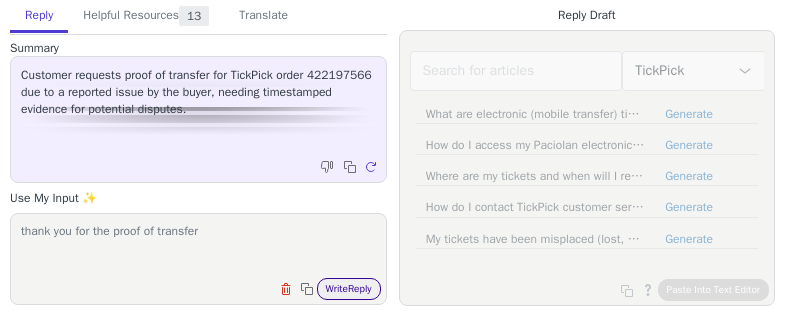 type on "thank you for the proof of transfer" 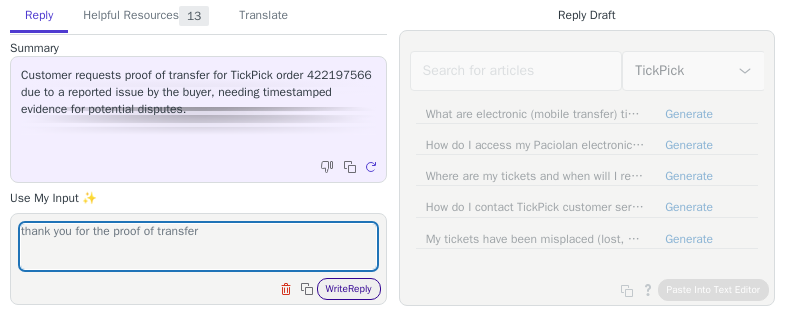 click on "Write  Reply" at bounding box center [349, 289] 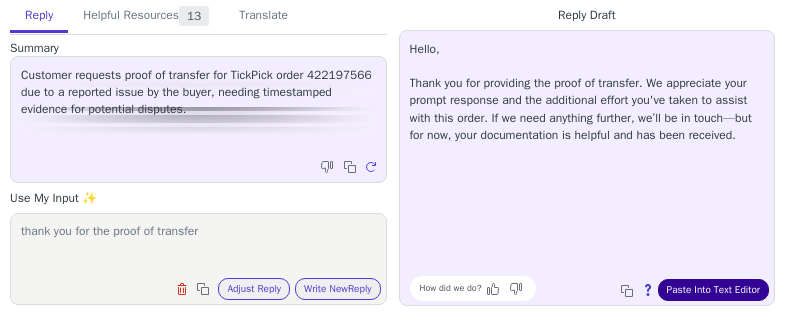 click on "Paste Into Text Editor" at bounding box center (713, 290) 